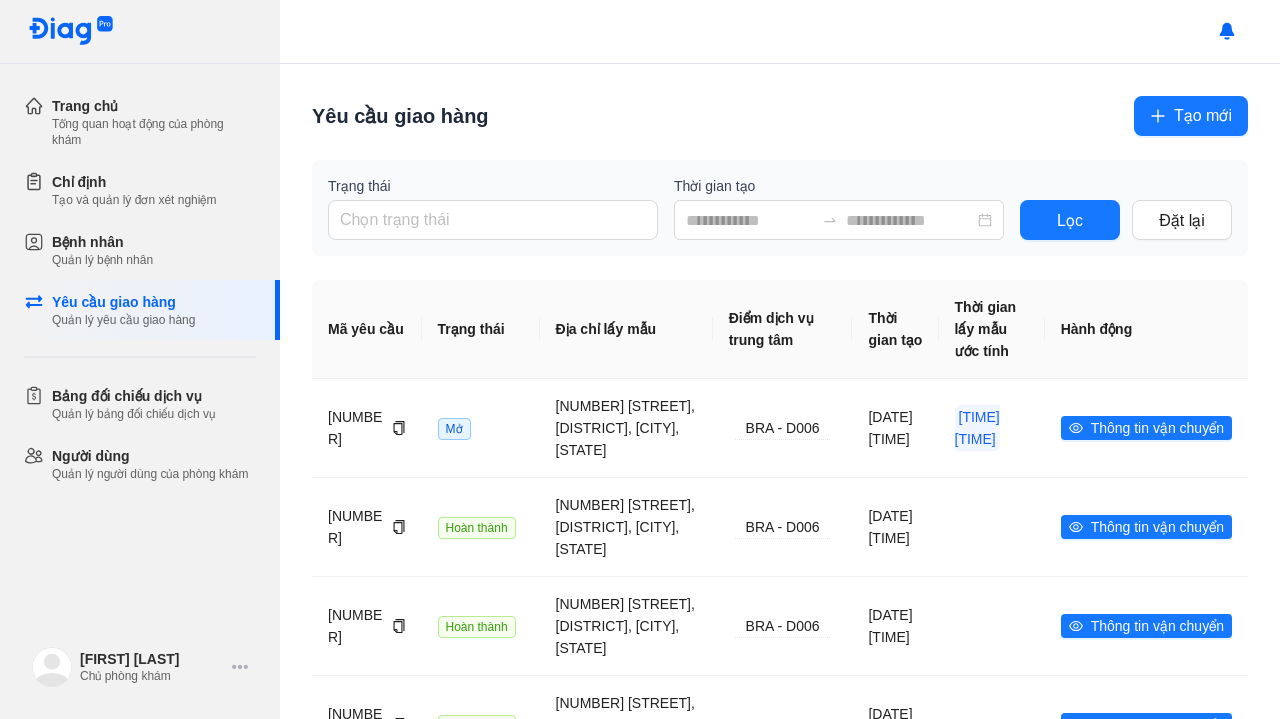scroll, scrollTop: 0, scrollLeft: 0, axis: both 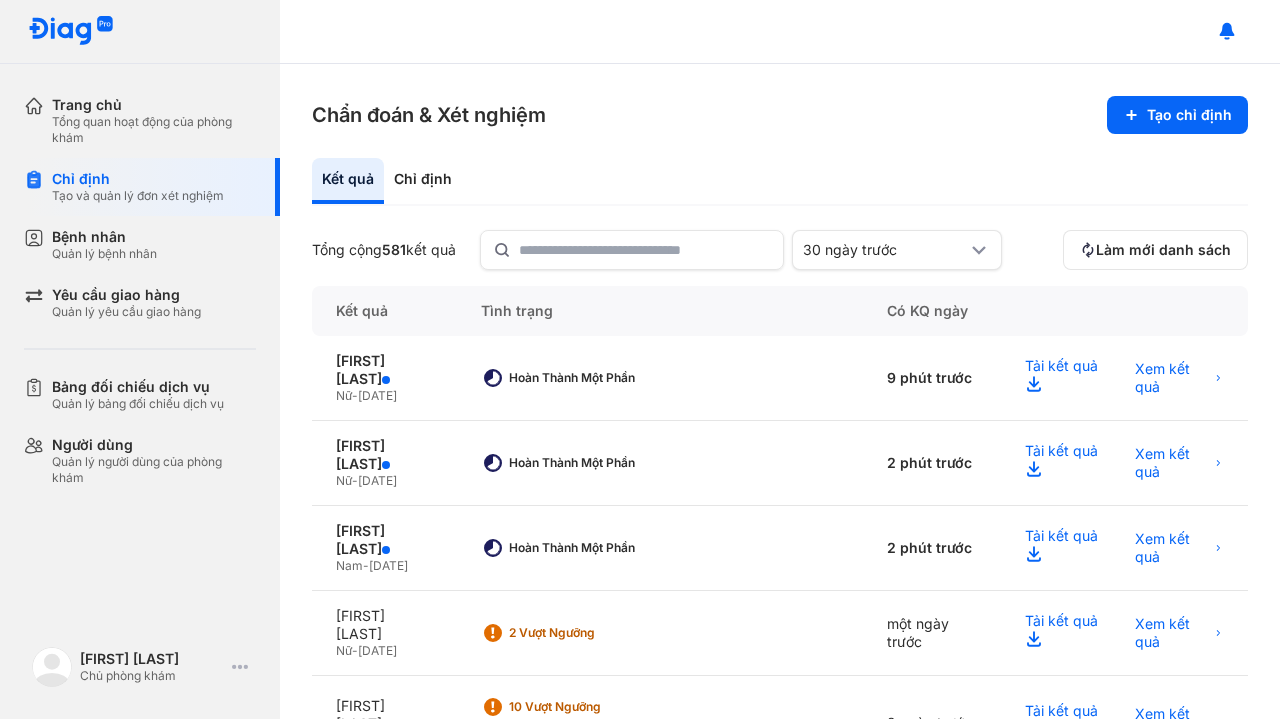 click on "[FIRST] [LAST]" 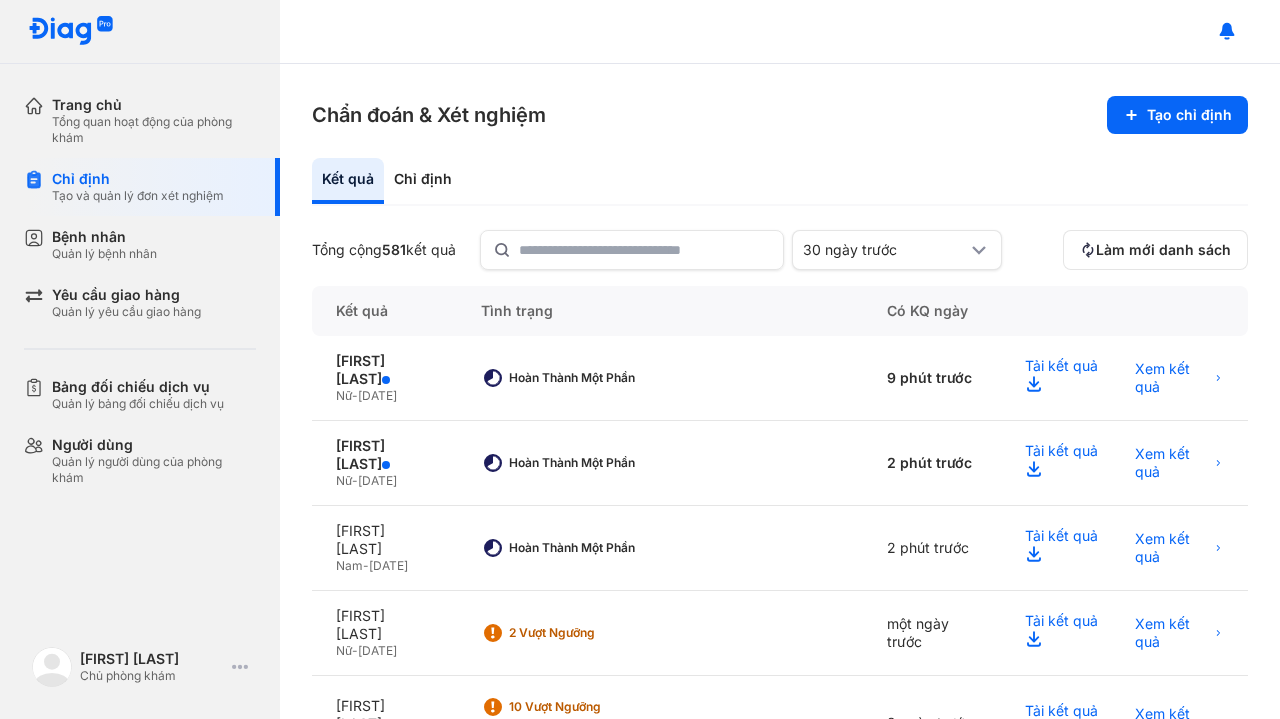 click on "Hoàn thành một phần" 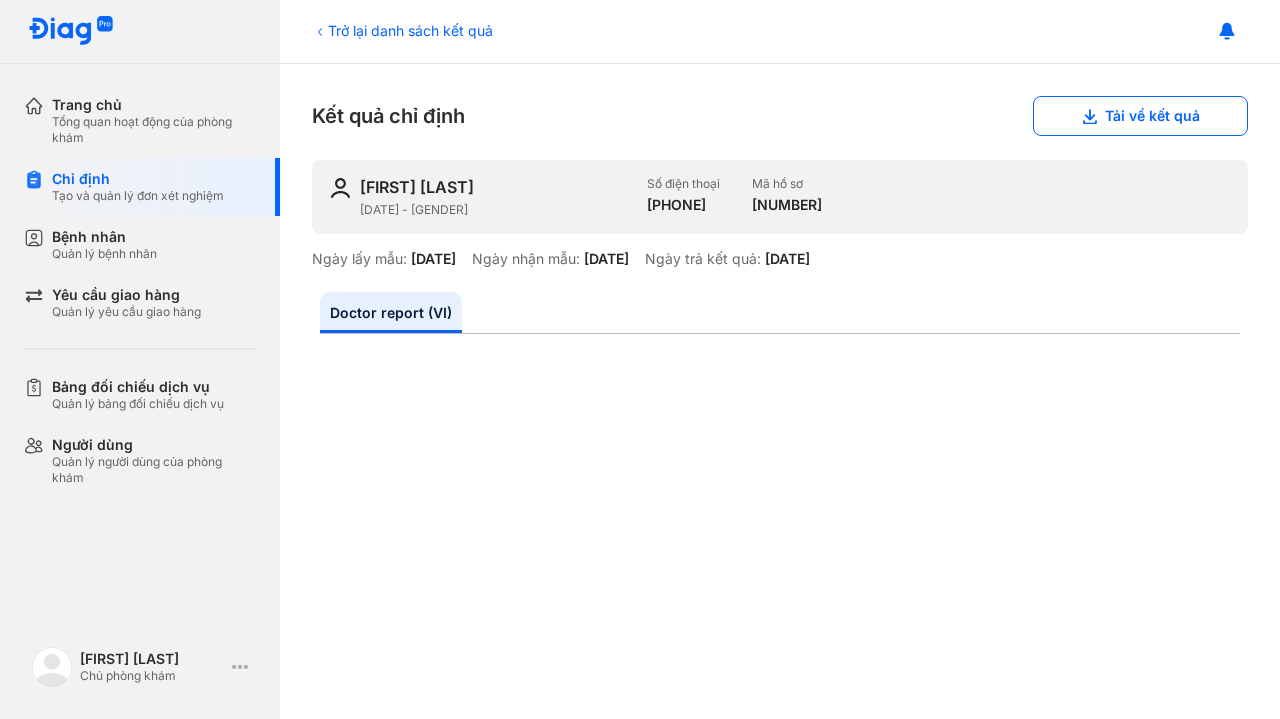 scroll, scrollTop: 0, scrollLeft: 0, axis: both 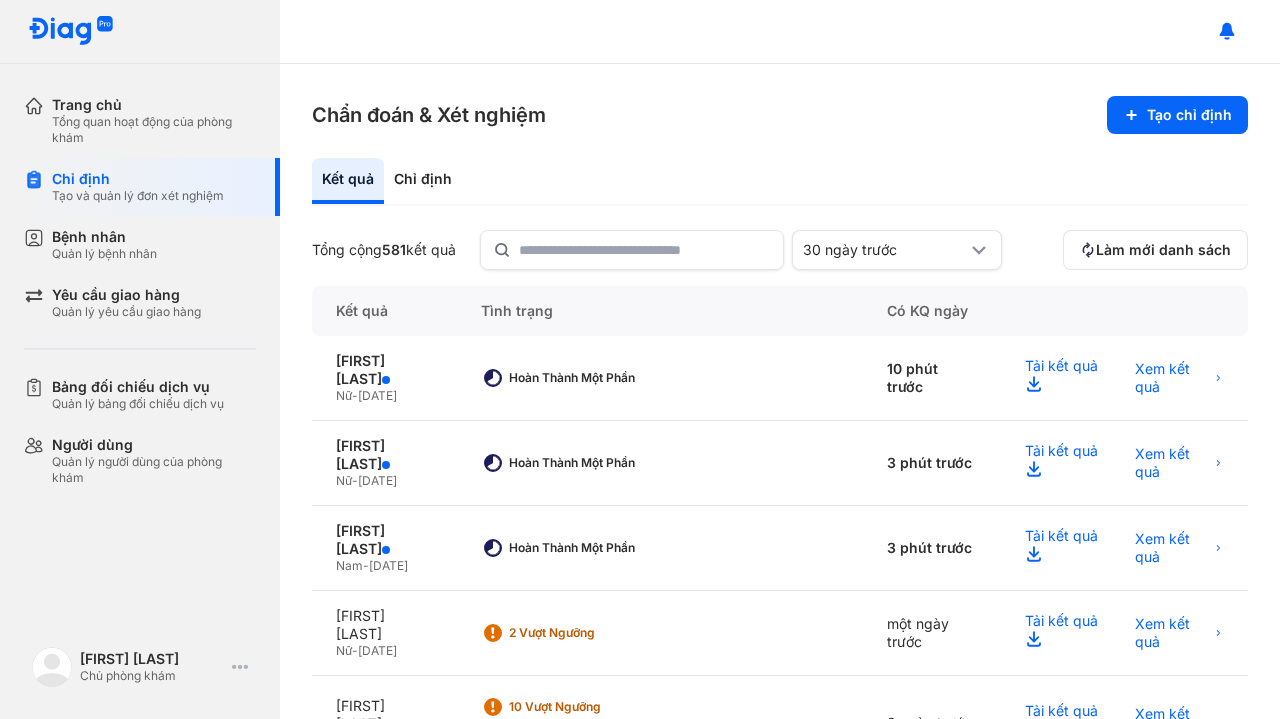 click on "Hoàn thành một phần" 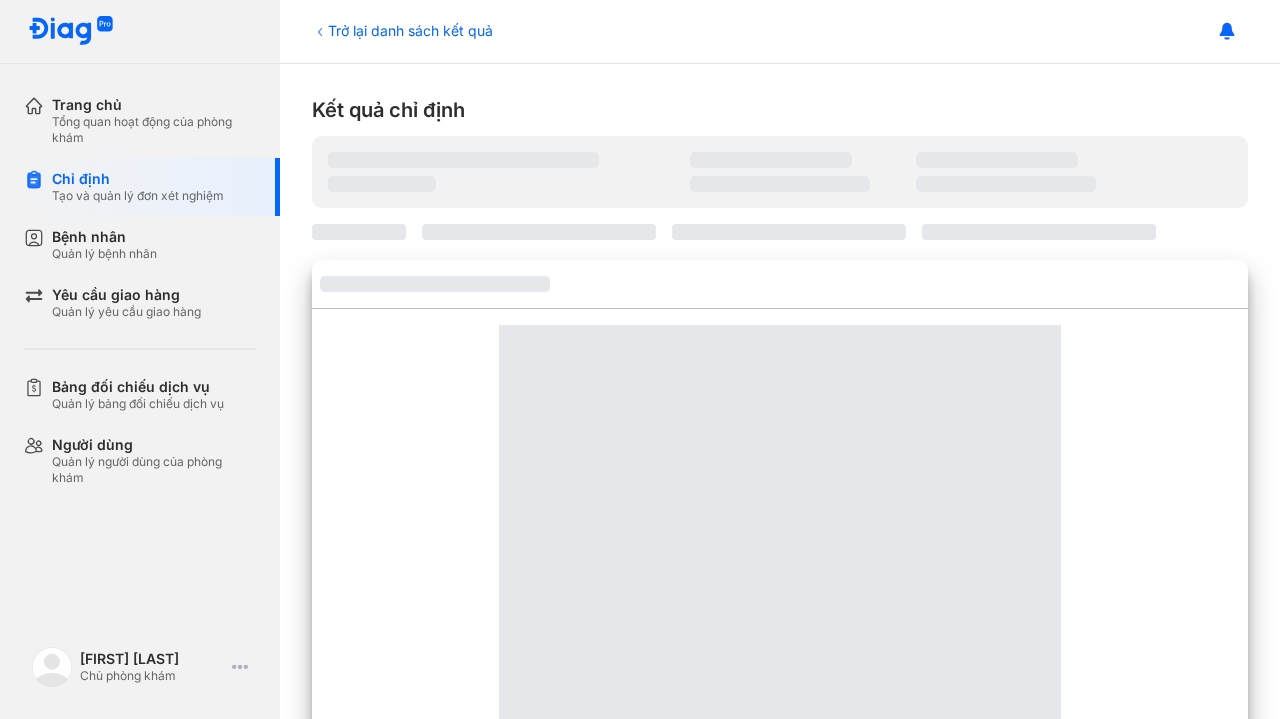scroll, scrollTop: 0, scrollLeft: 0, axis: both 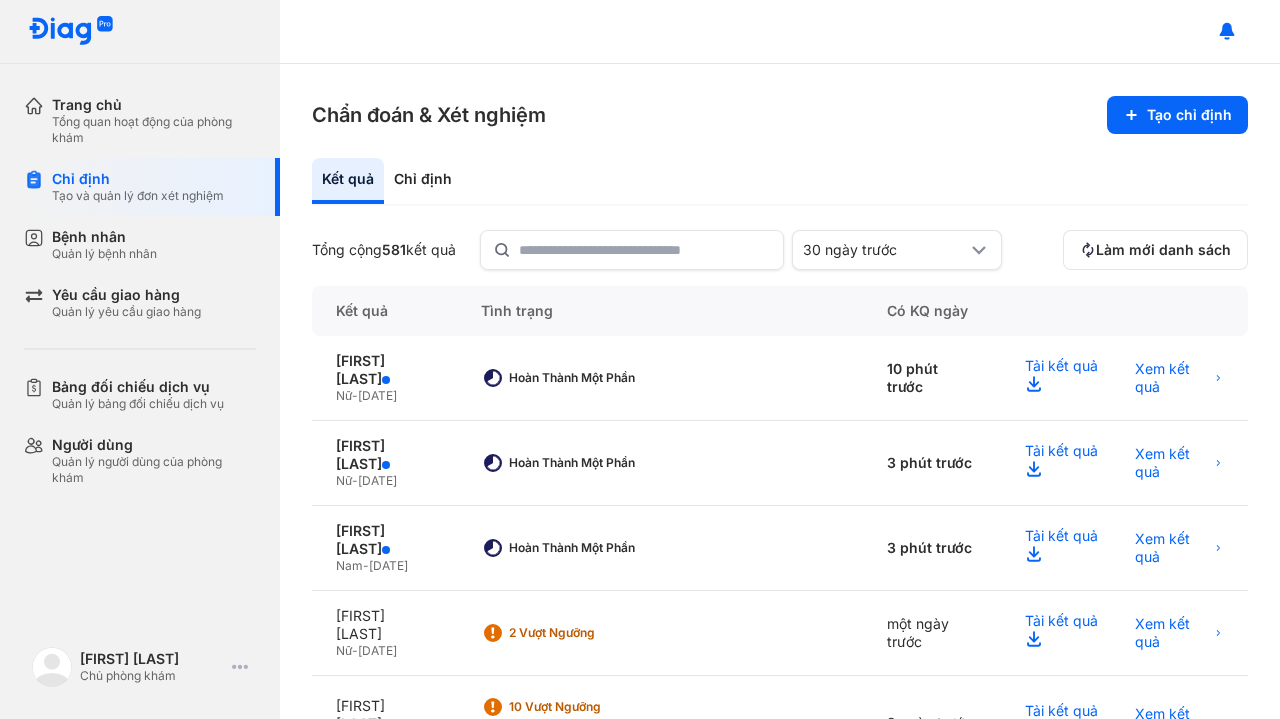 click on "Hoàn thành một phần" 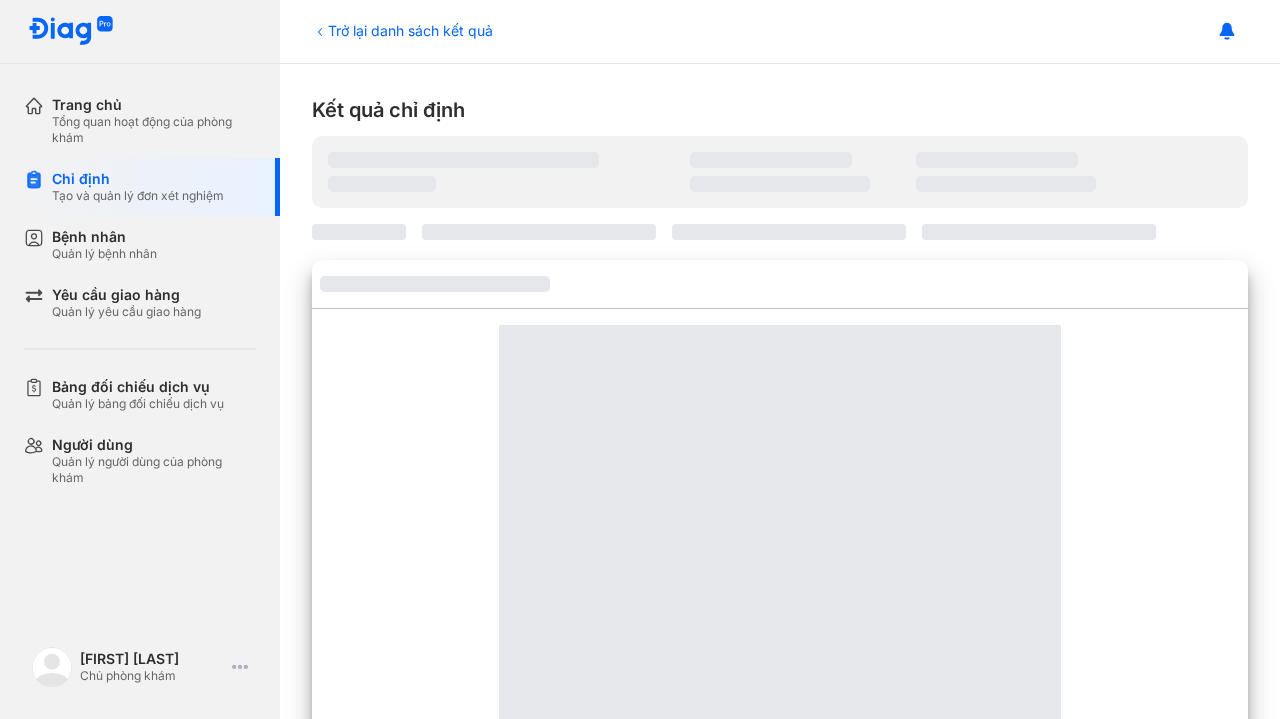 scroll, scrollTop: 0, scrollLeft: 0, axis: both 